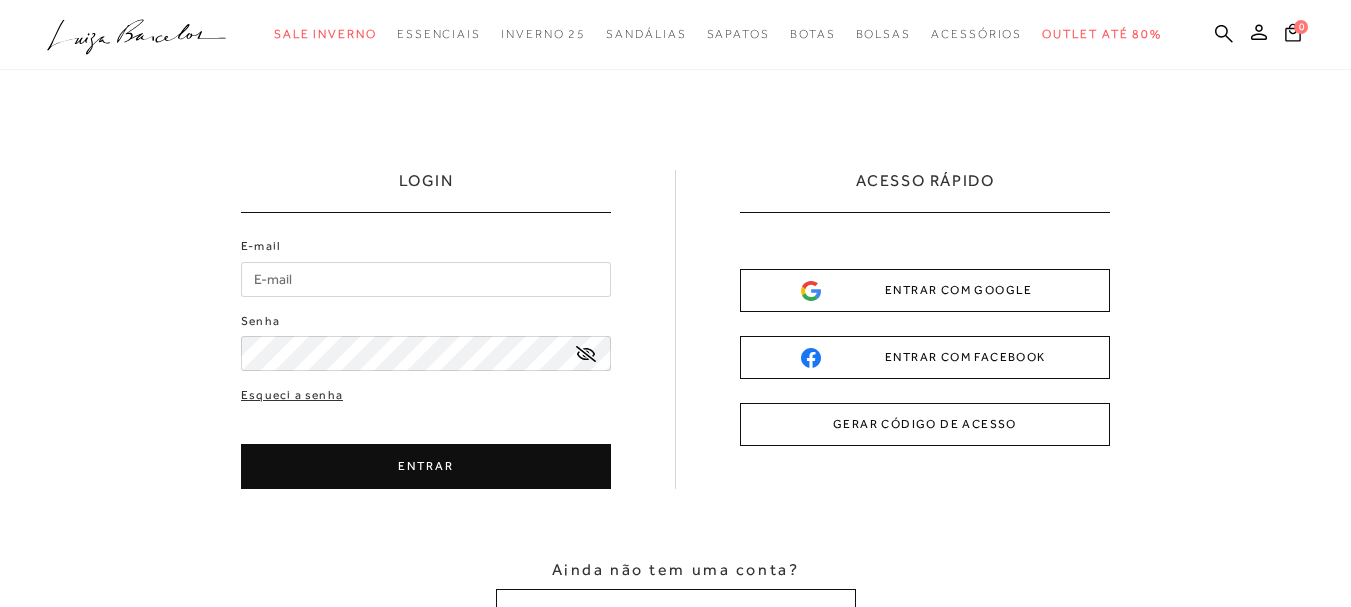 scroll, scrollTop: 0, scrollLeft: 0, axis: both 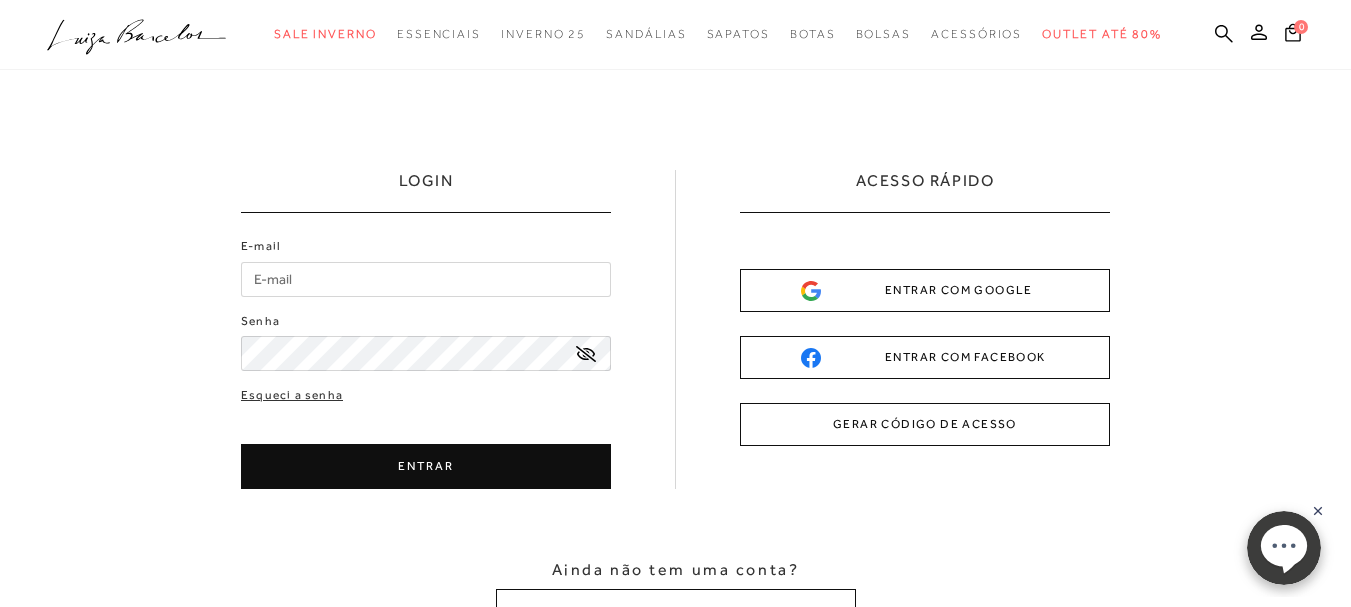 click on "E-mail" at bounding box center [426, 279] 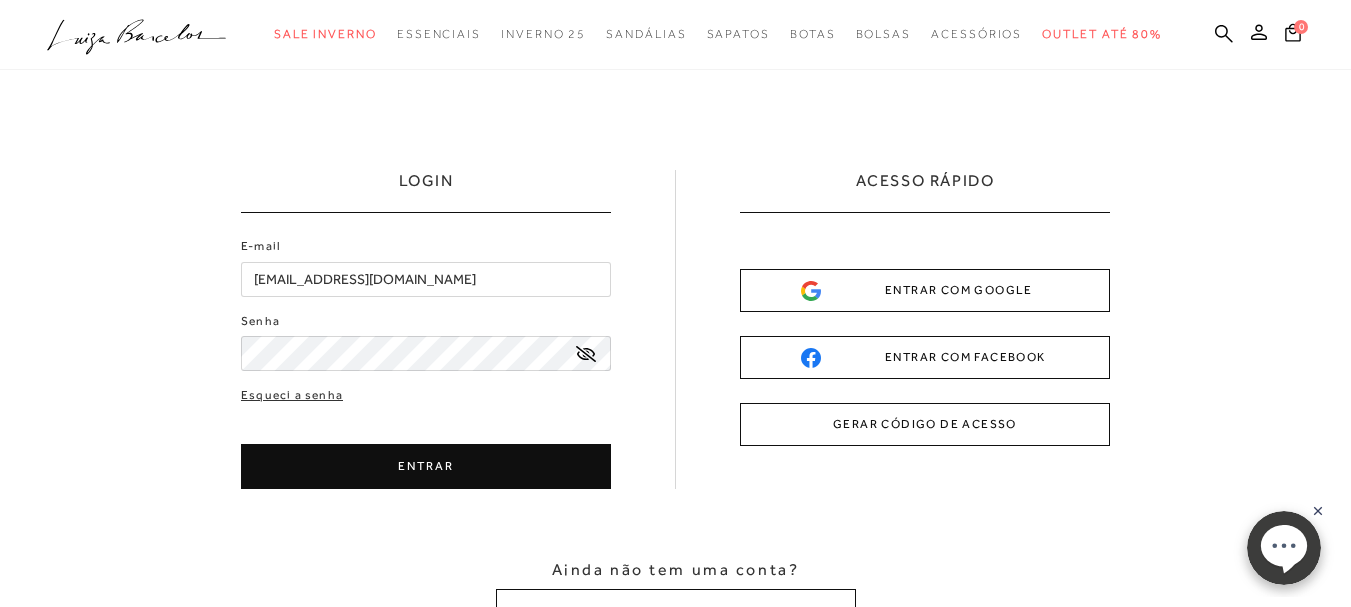 type on "[EMAIL_ADDRESS][DOMAIN_NAME]" 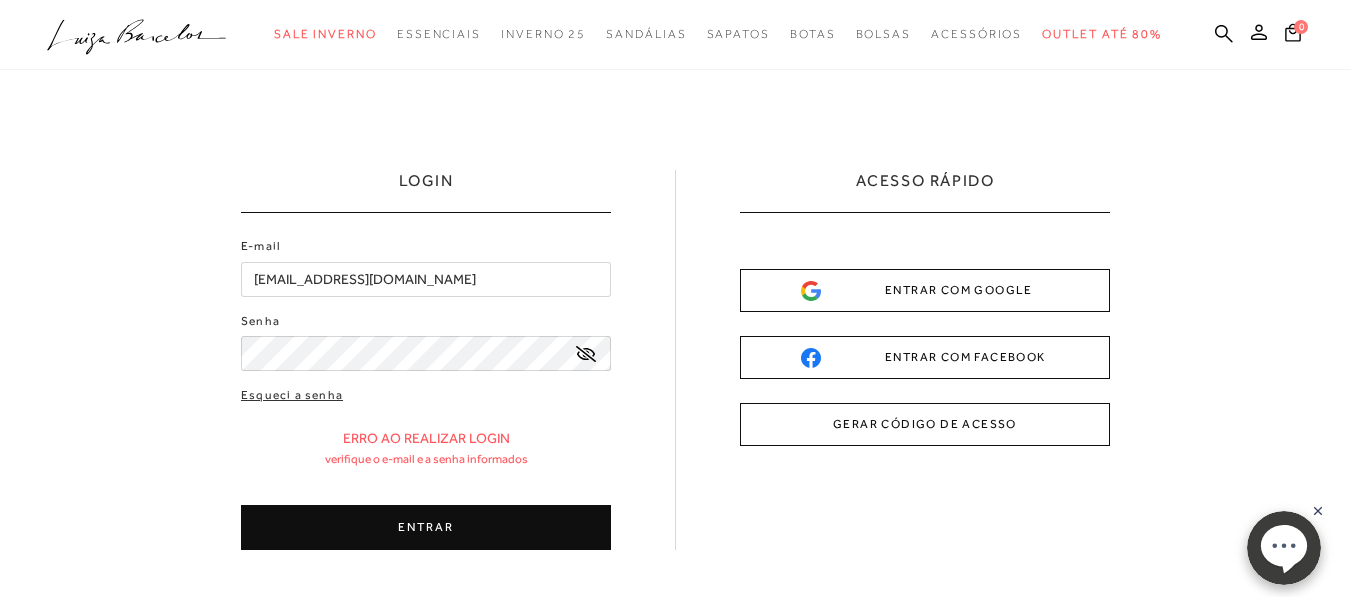 click 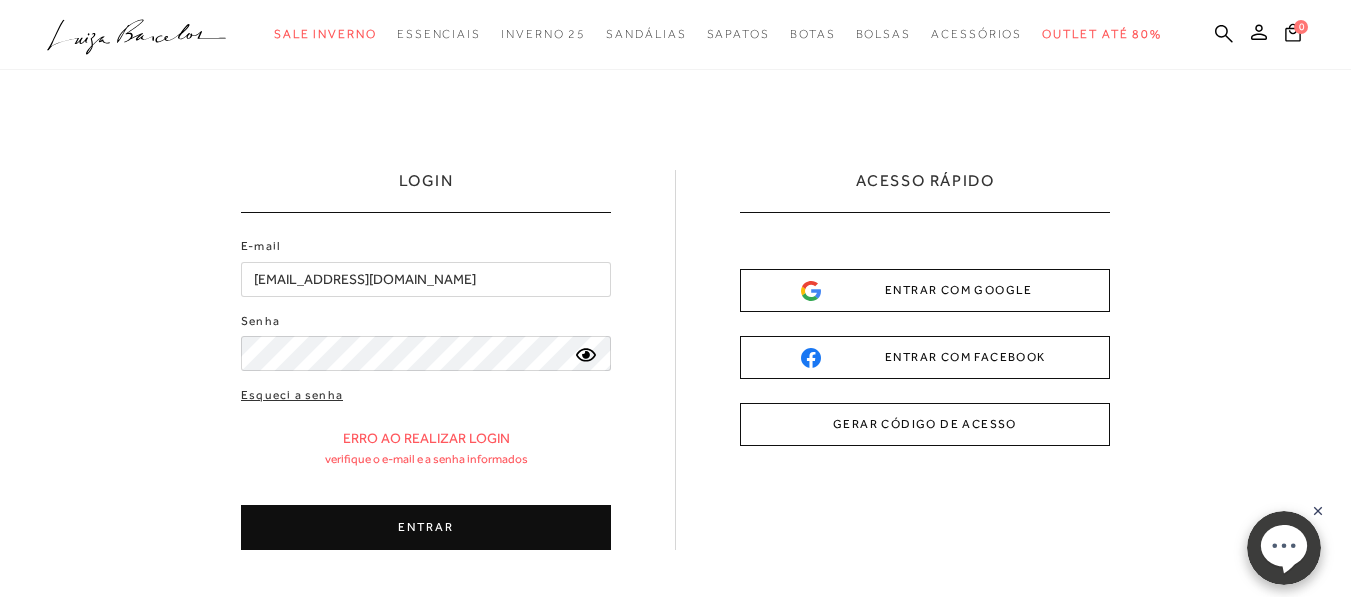 click on "ENTRAR" at bounding box center [426, 527] 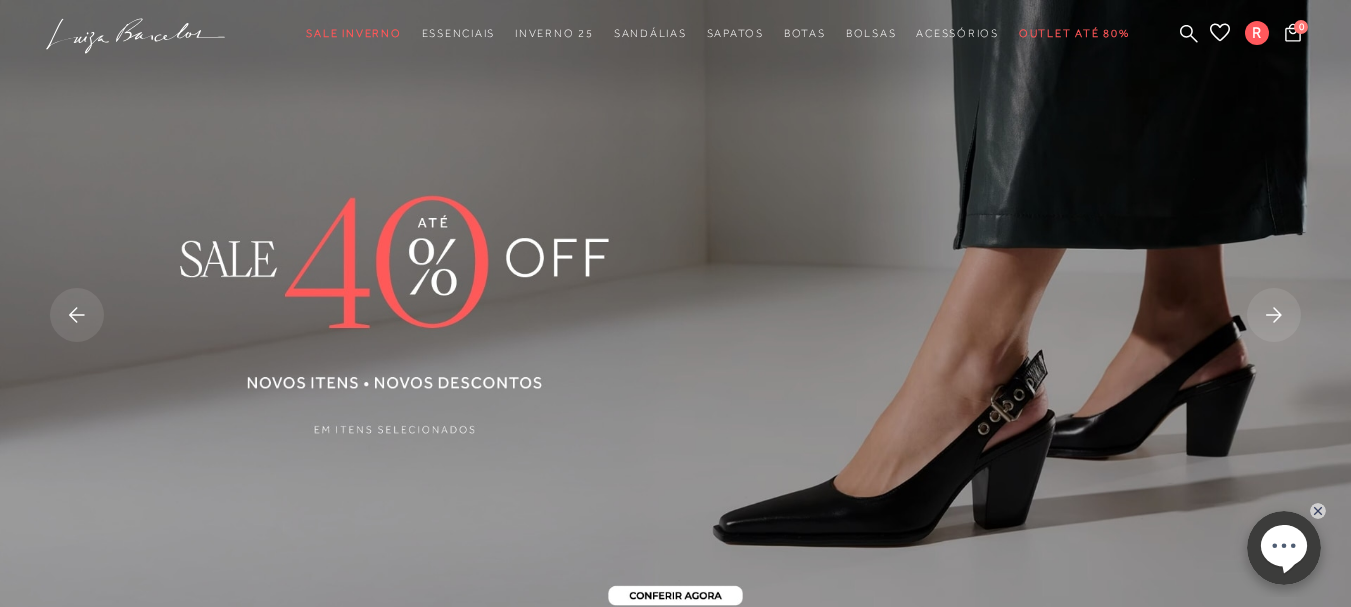 scroll, scrollTop: 0, scrollLeft: 0, axis: both 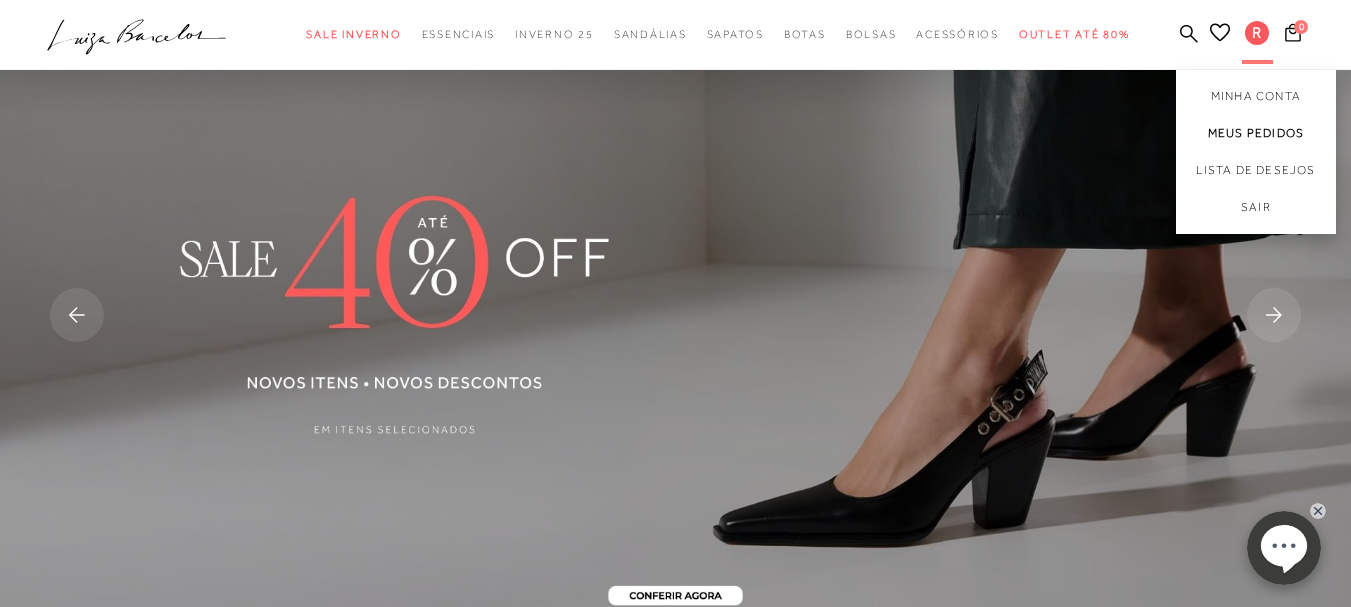 click on "Meus Pedidos" at bounding box center [1256, 133] 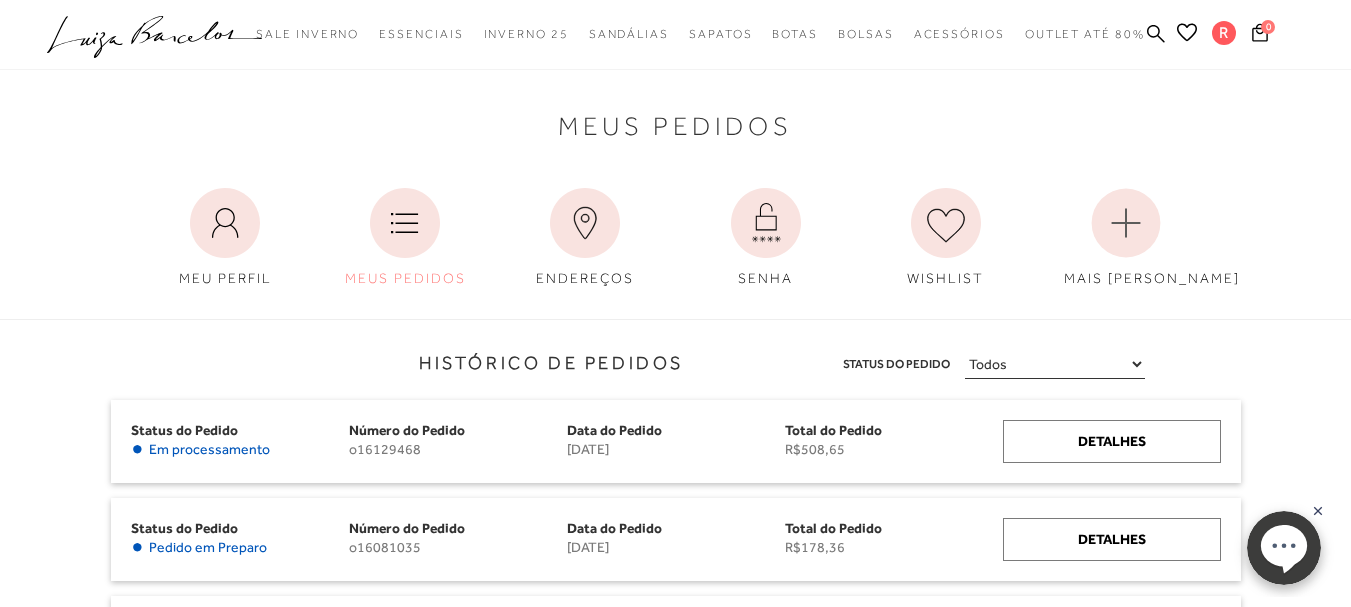 scroll, scrollTop: 300, scrollLeft: 0, axis: vertical 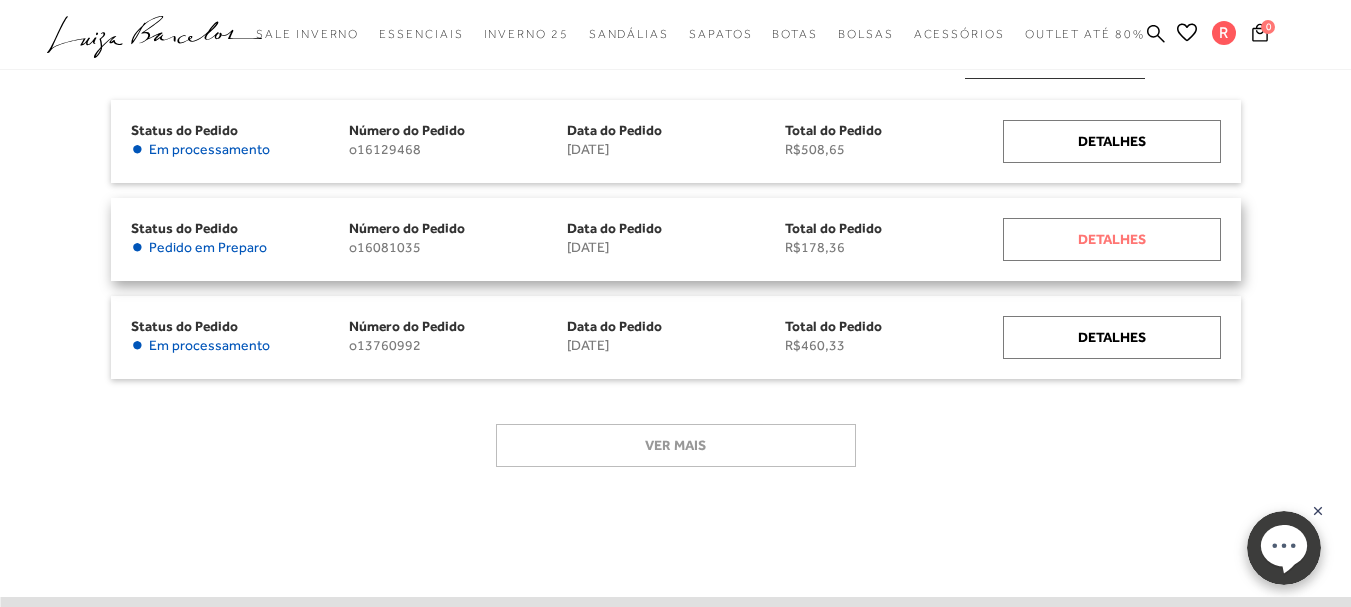 click on "Detalhes" at bounding box center [1112, 239] 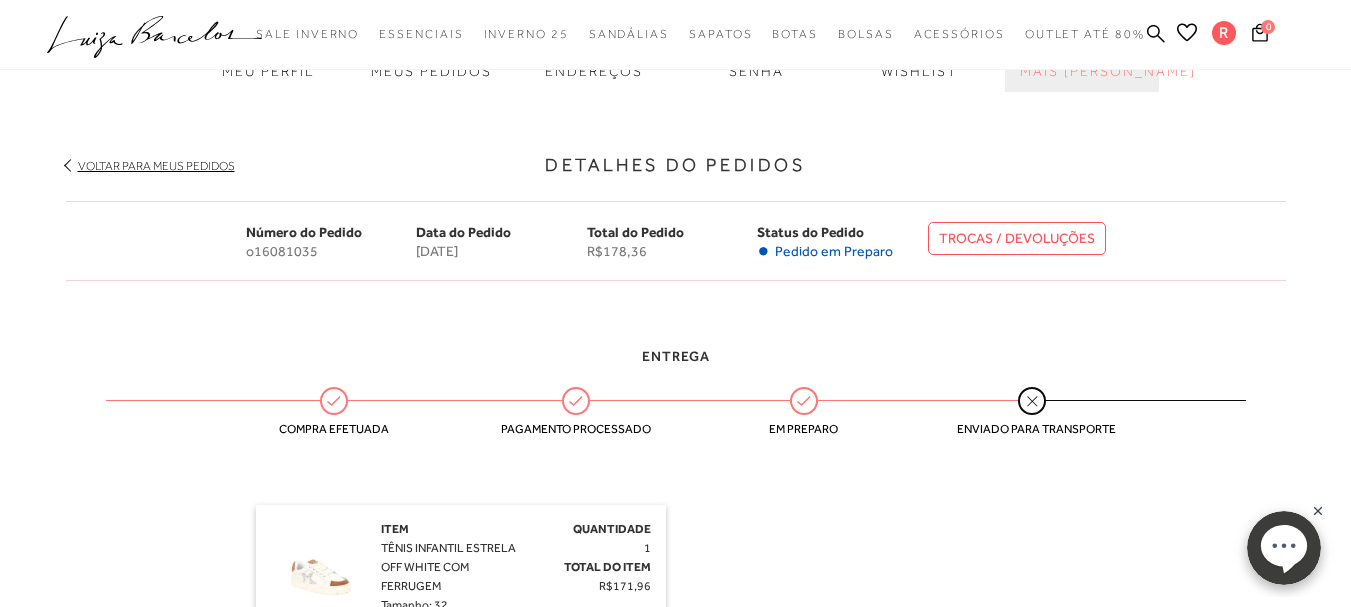 scroll, scrollTop: 300, scrollLeft: 0, axis: vertical 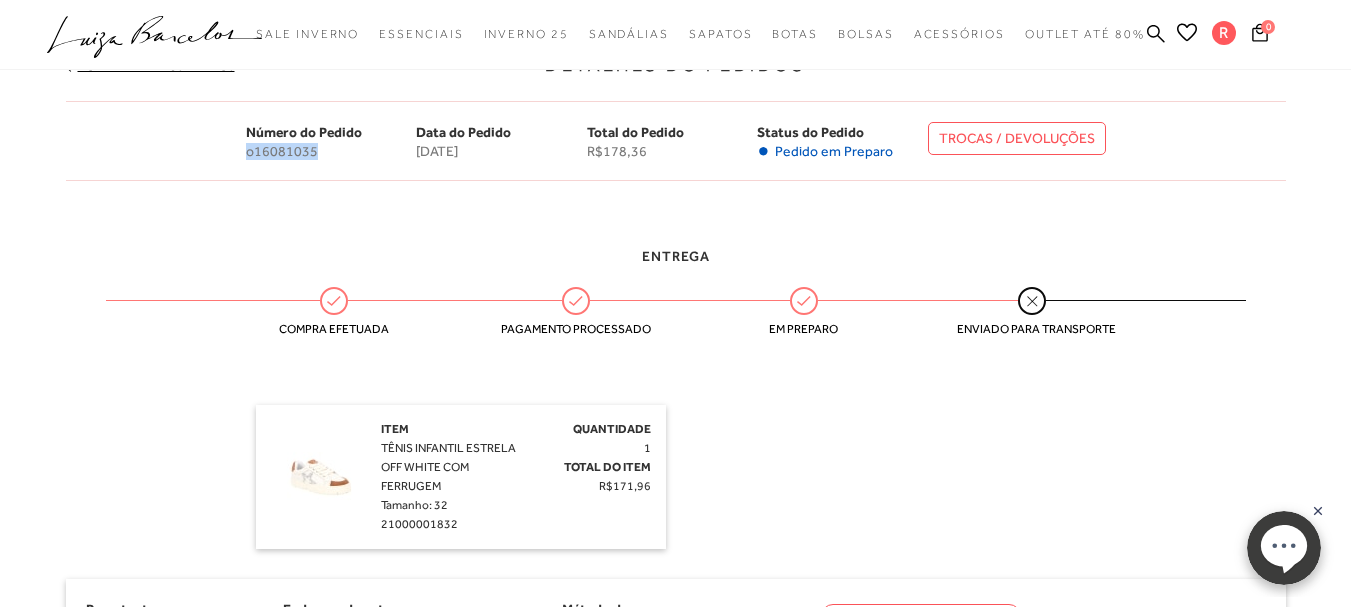 drag, startPoint x: 245, startPoint y: 153, endPoint x: 316, endPoint y: 160, distance: 71.34424 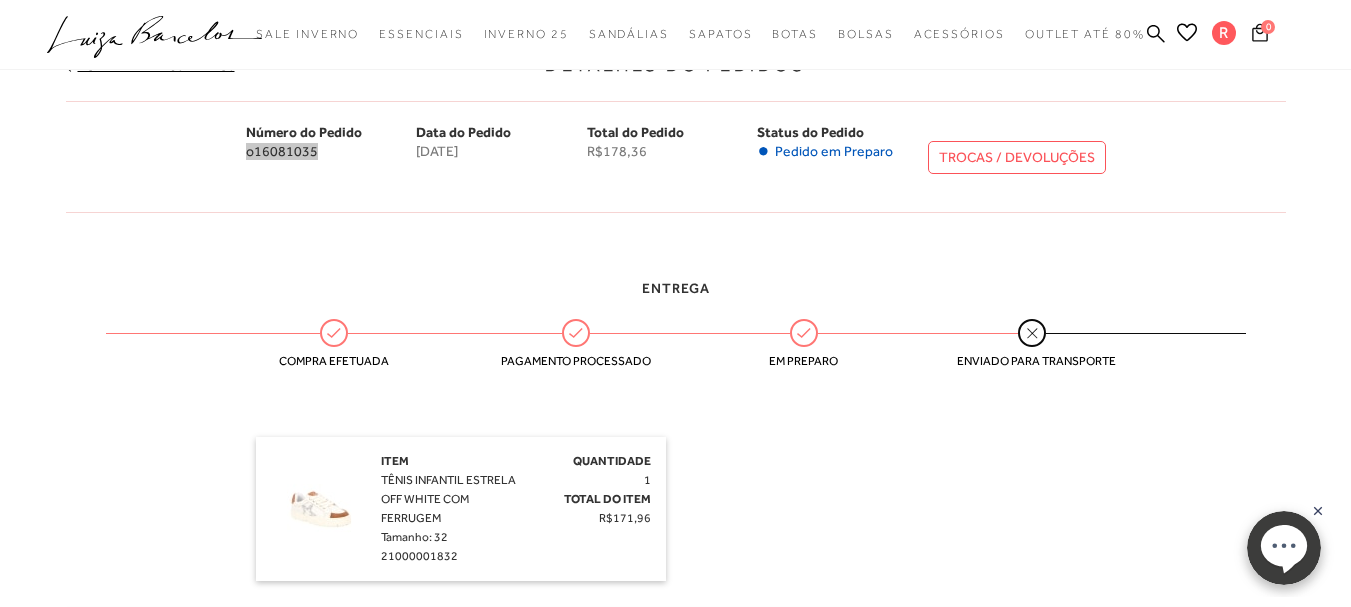 click on "0" at bounding box center [1268, 27] 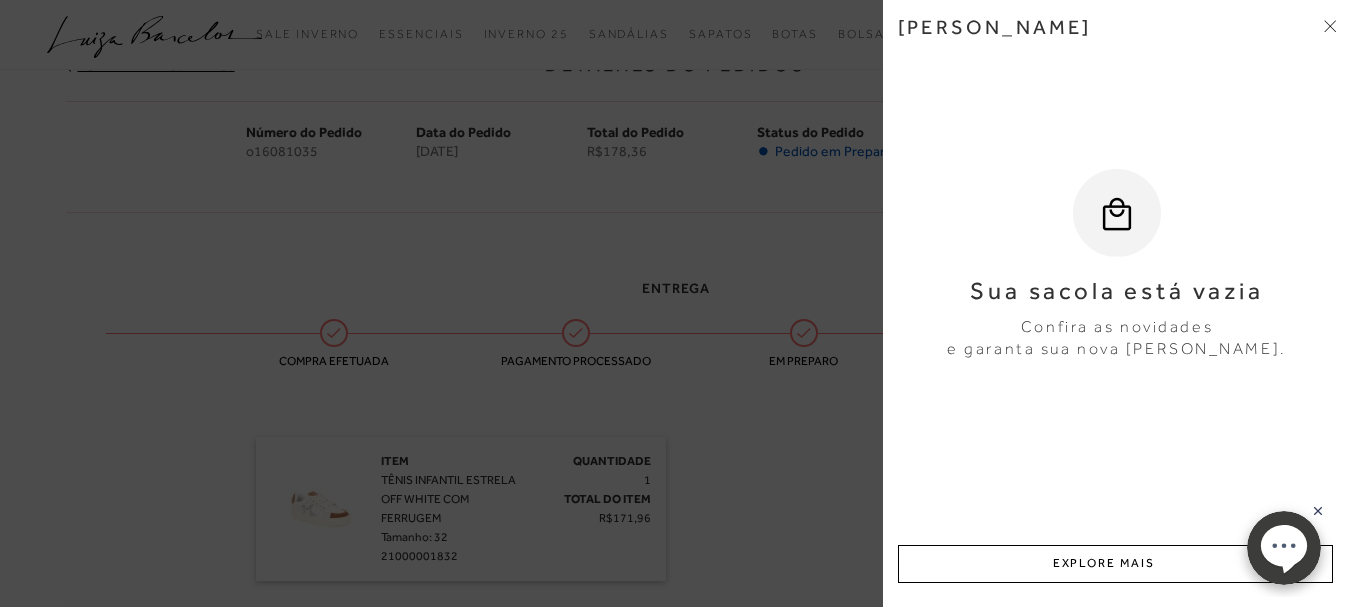 click 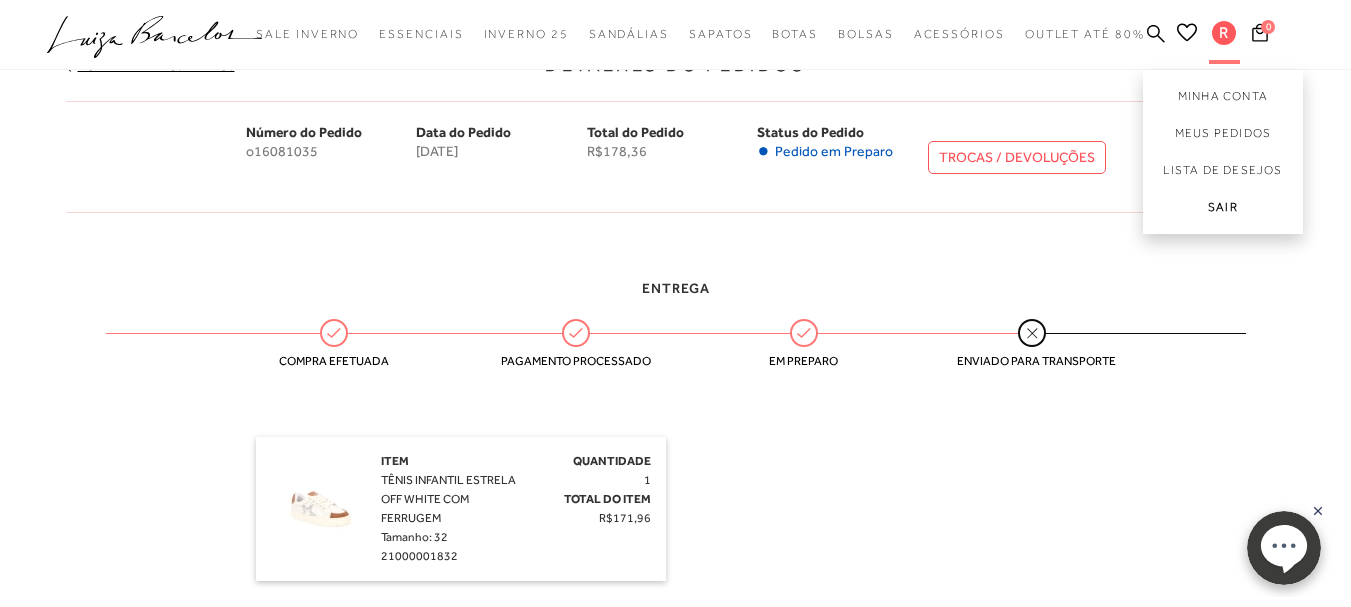 click on "Sair" at bounding box center [1223, 211] 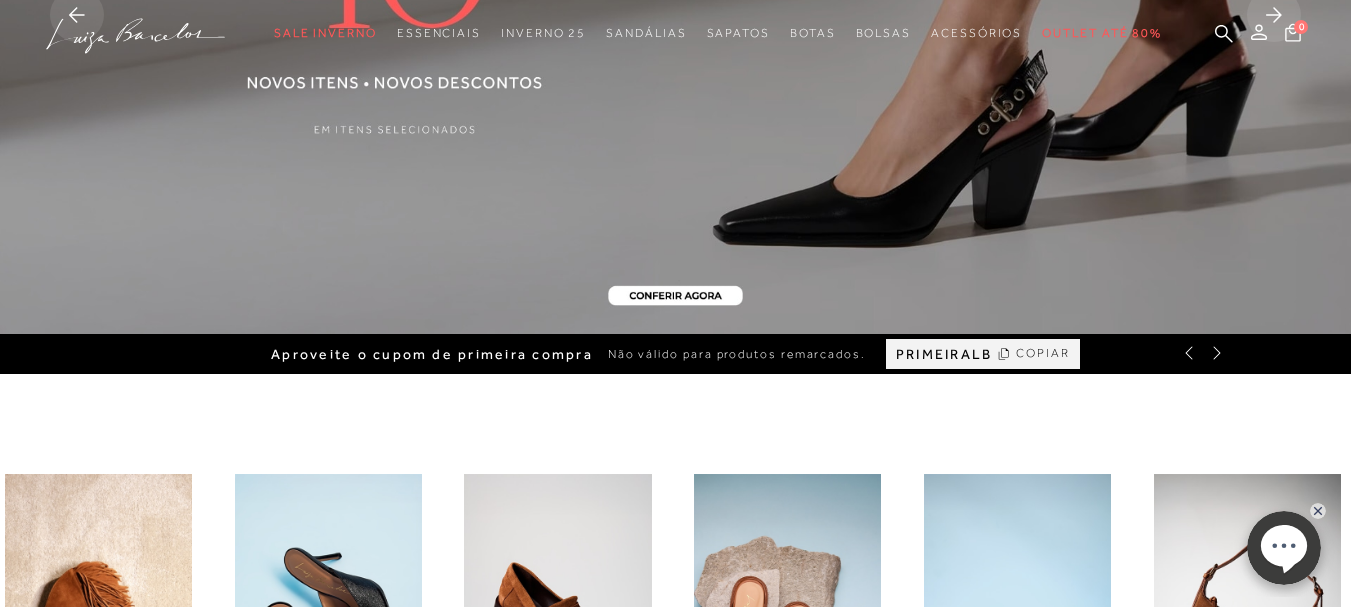 scroll, scrollTop: 0, scrollLeft: 0, axis: both 